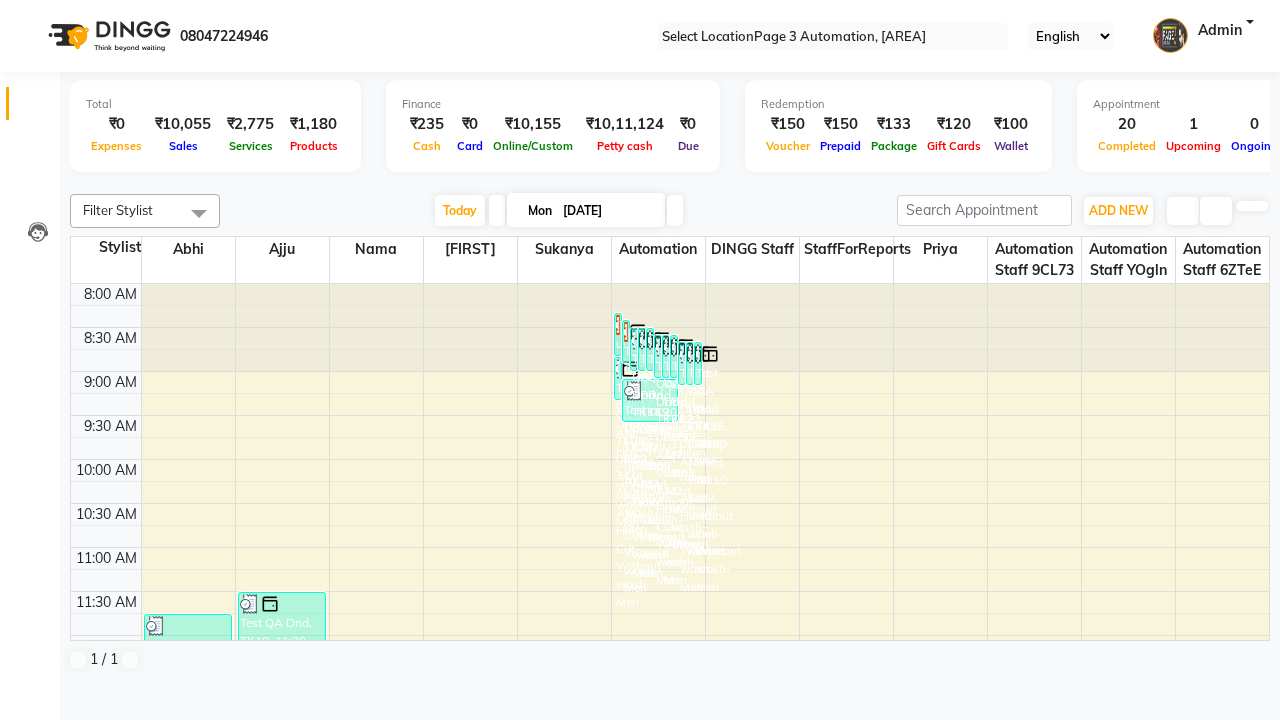 scroll, scrollTop: 0, scrollLeft: 0, axis: both 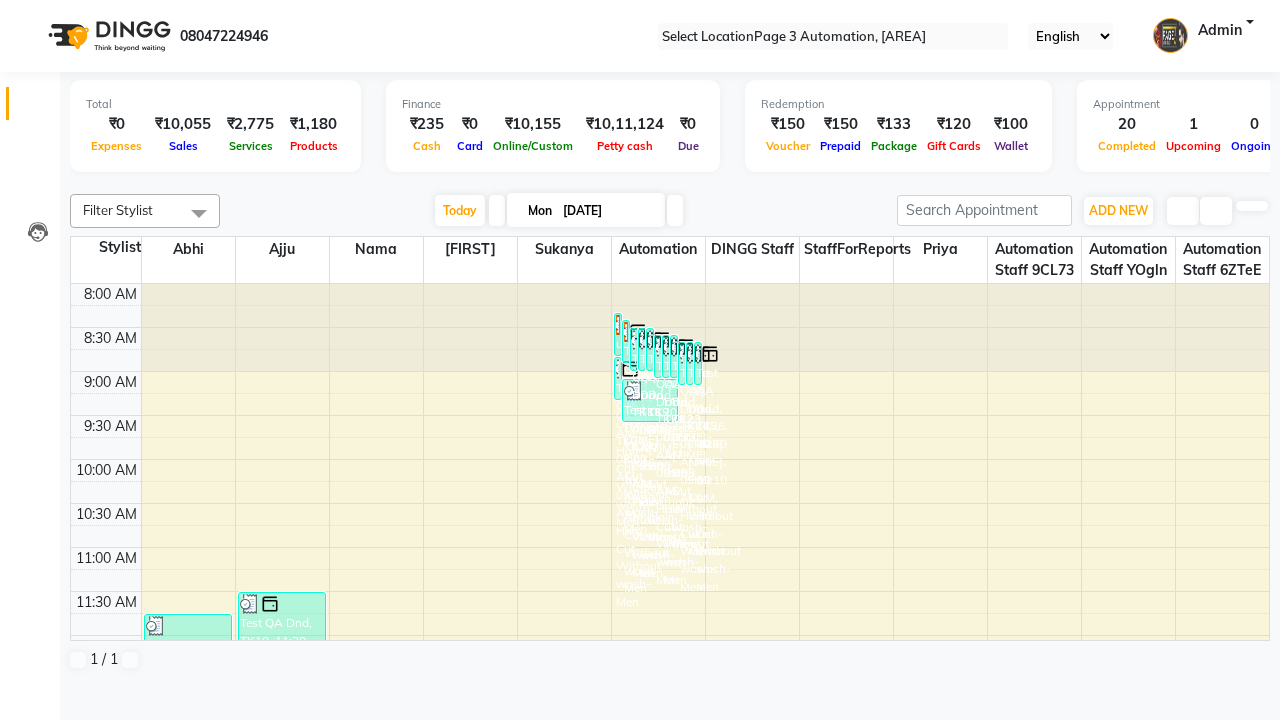 click at bounding box center (31, 8) 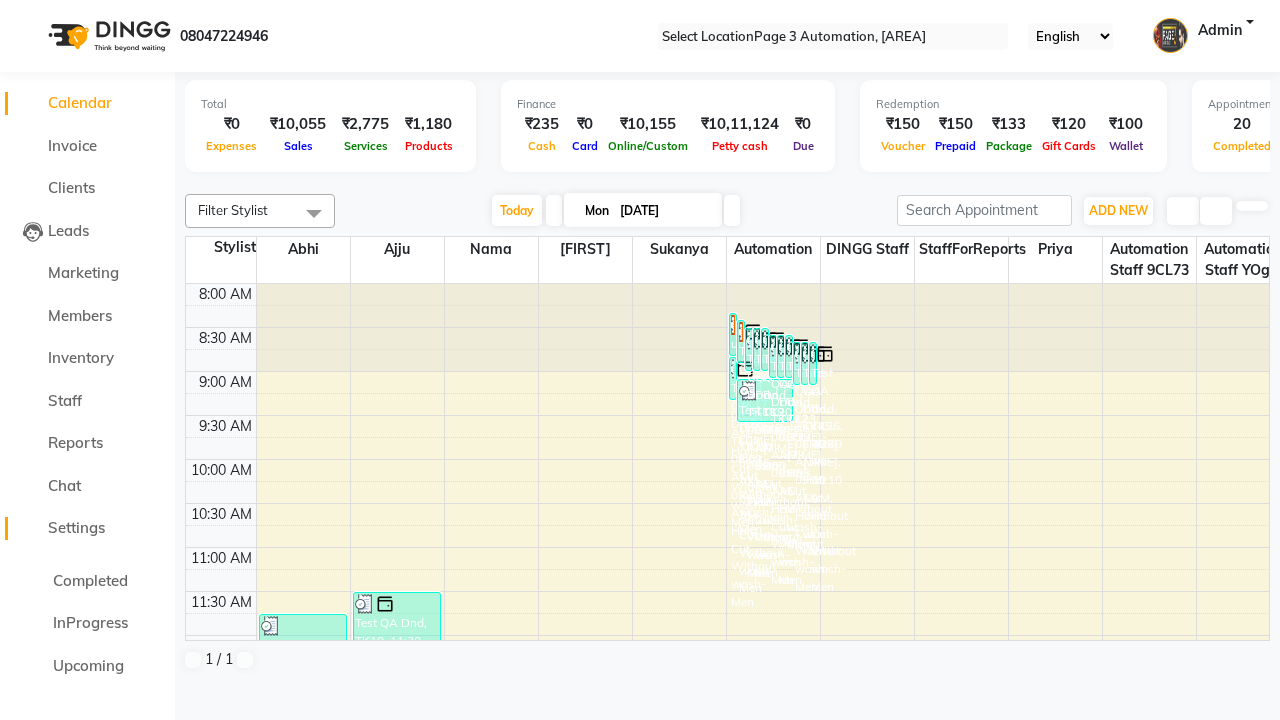 click on "Settings" at bounding box center (76, 527) 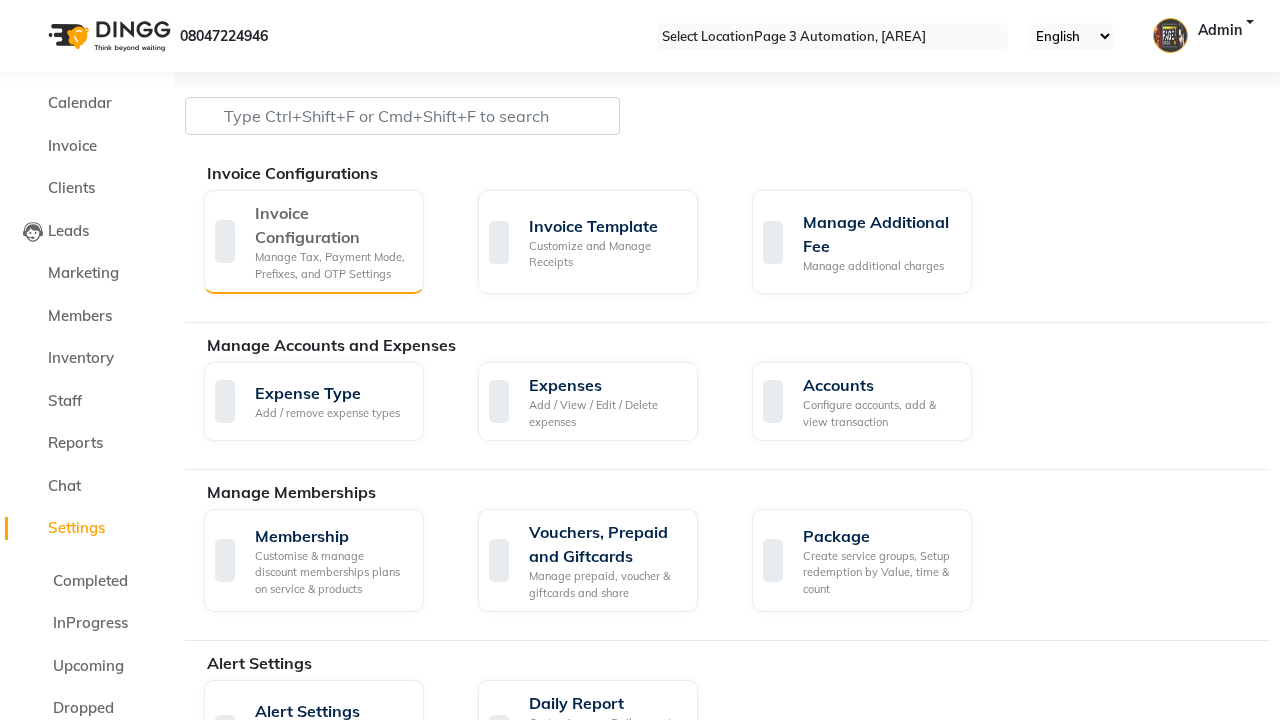 click on "Manage Tax, Payment Mode, Prefixes, and OTP Settings" at bounding box center [331, 265] 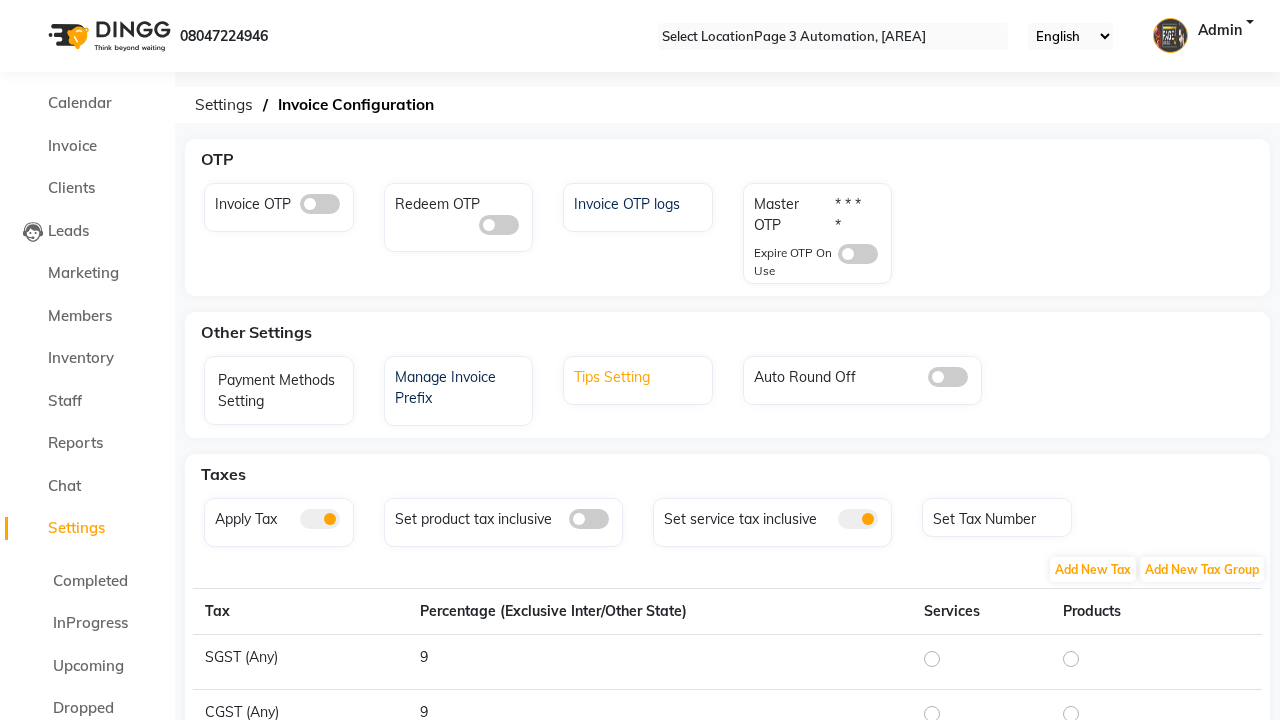 click on "Tips Setting" at bounding box center [640, 375] 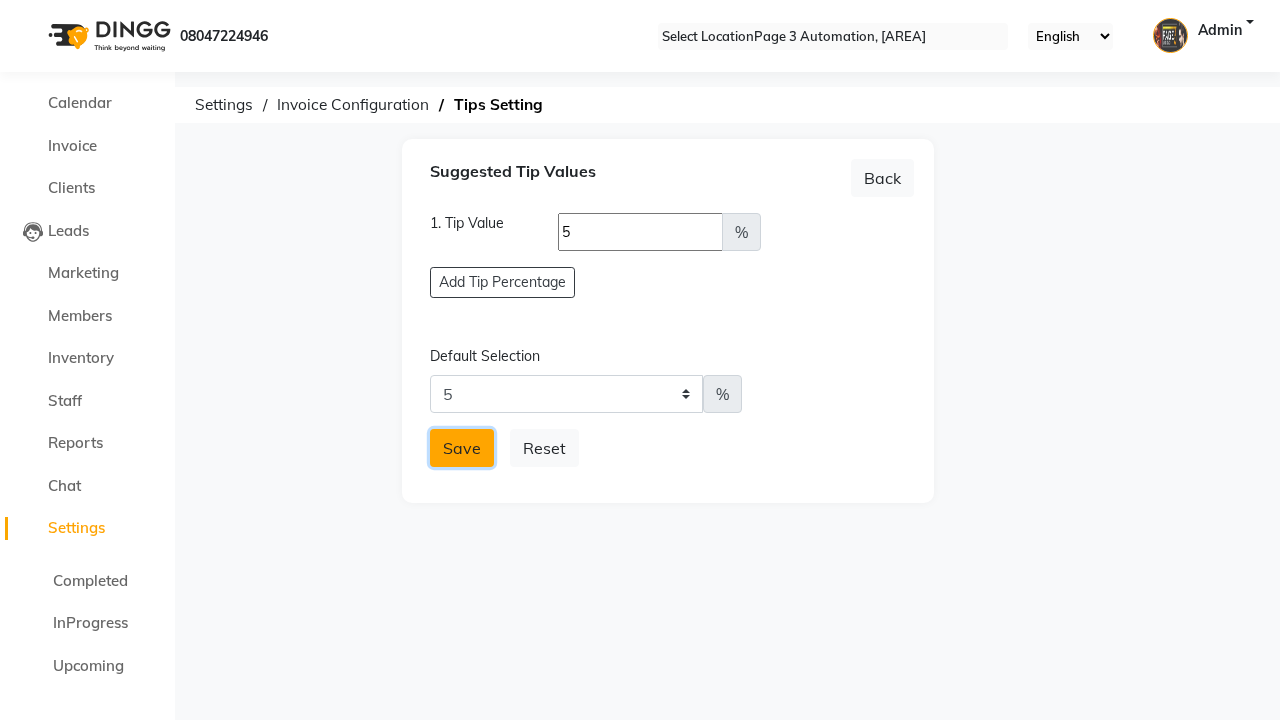 click on "Save" at bounding box center [462, 448] 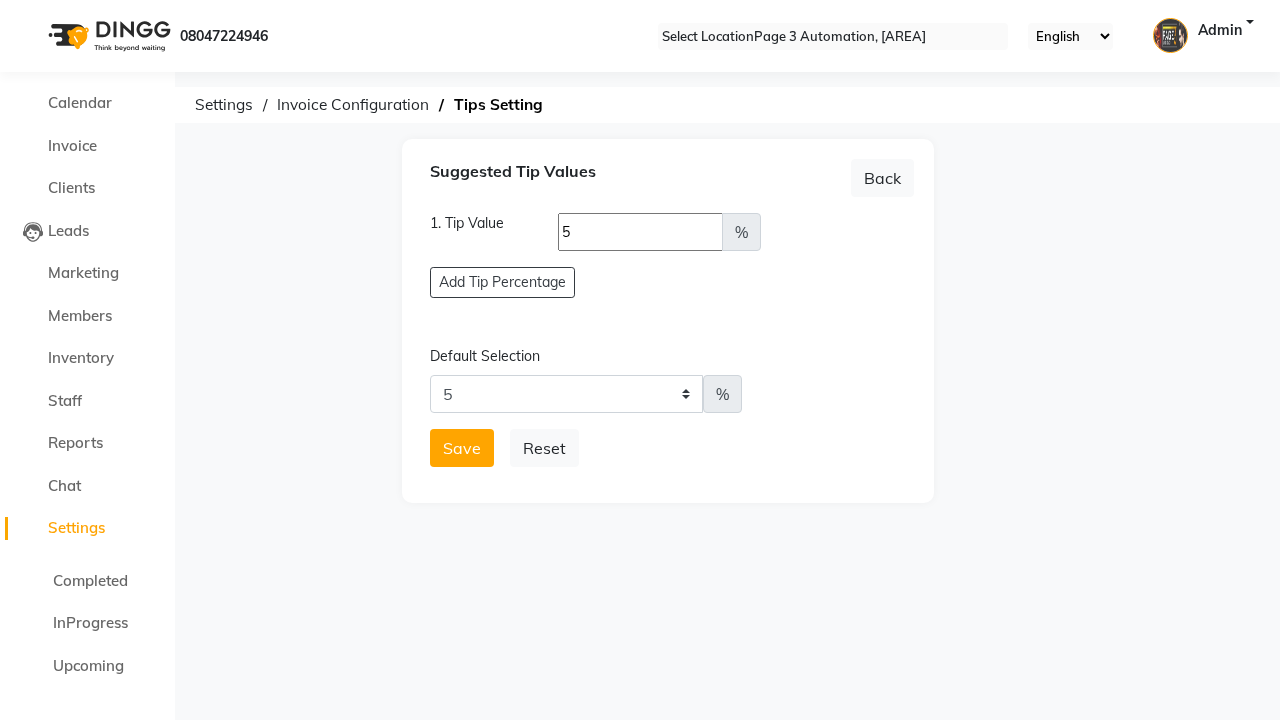click on "Tip Value updated successfully!" at bounding box center (640, 751) 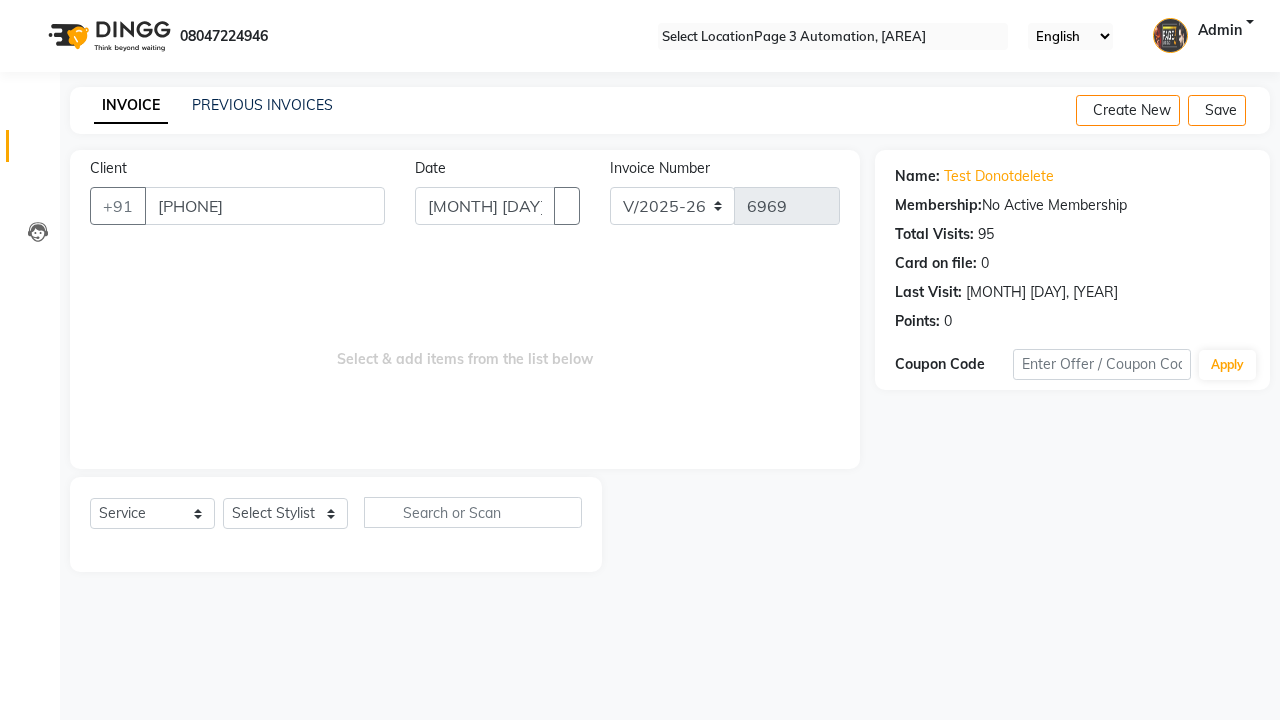 scroll, scrollTop: 0, scrollLeft: 0, axis: both 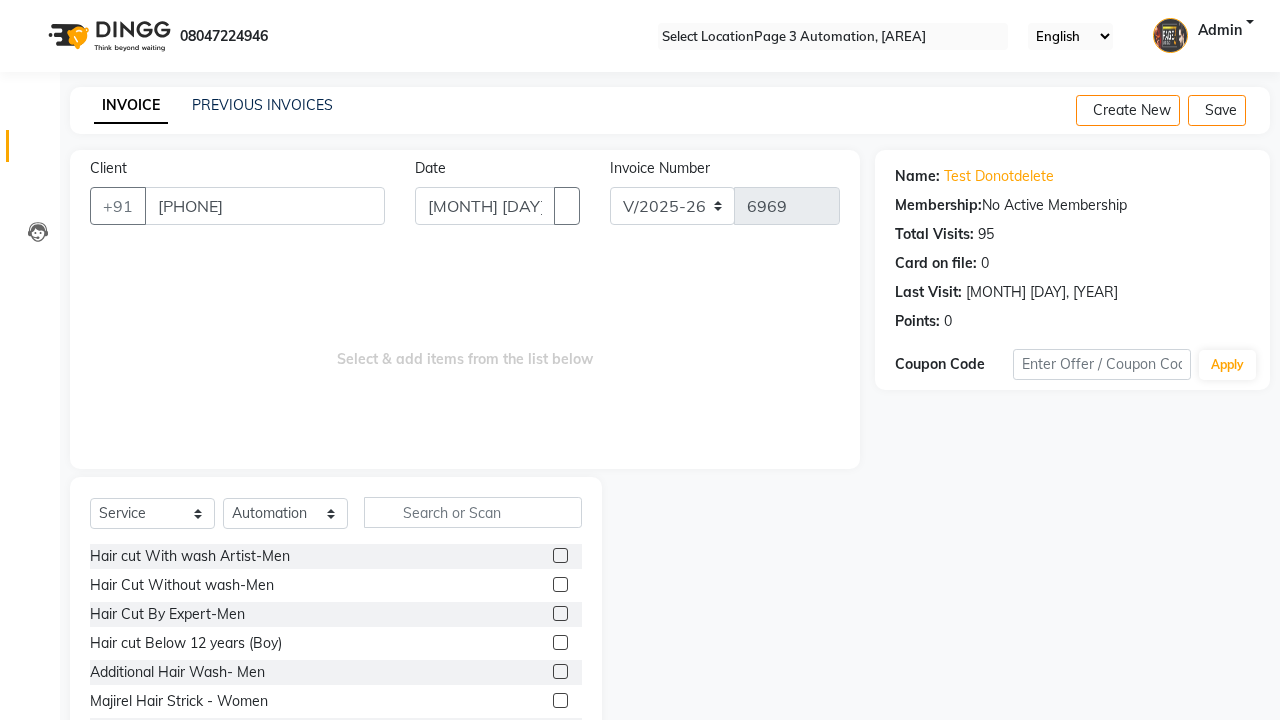 click at bounding box center [560, 584] 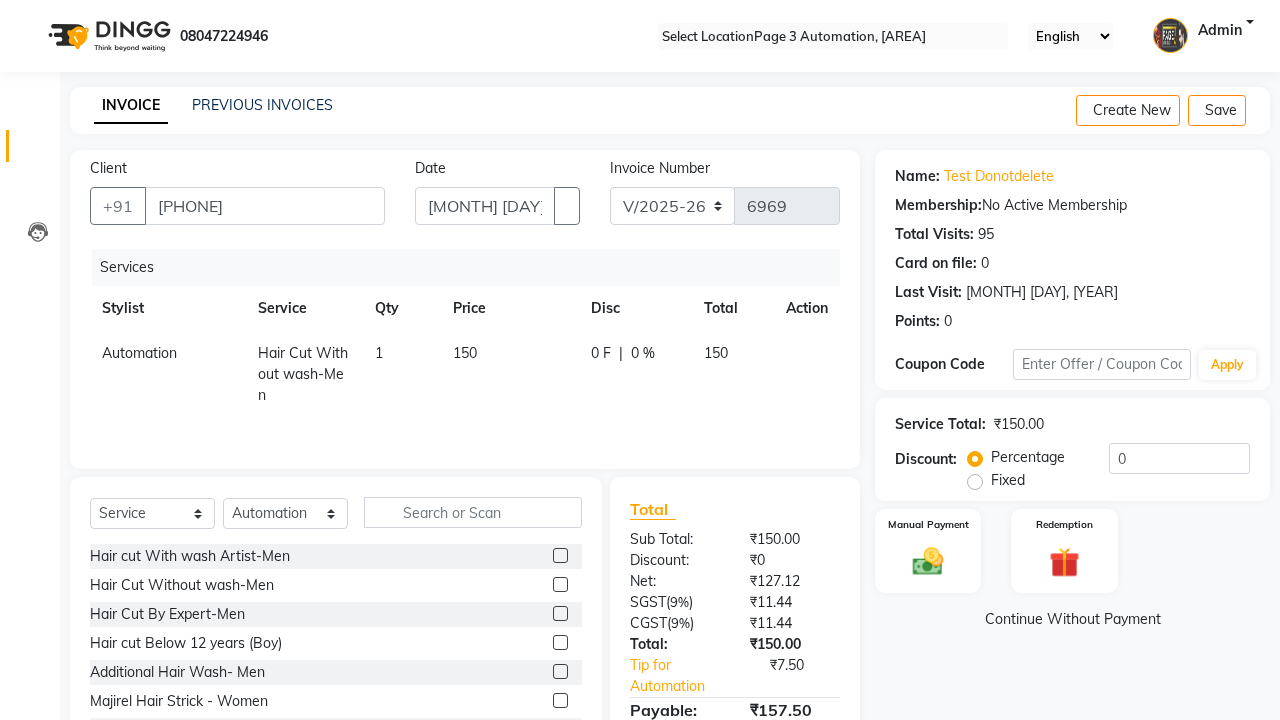 click at bounding box center [31, 8] 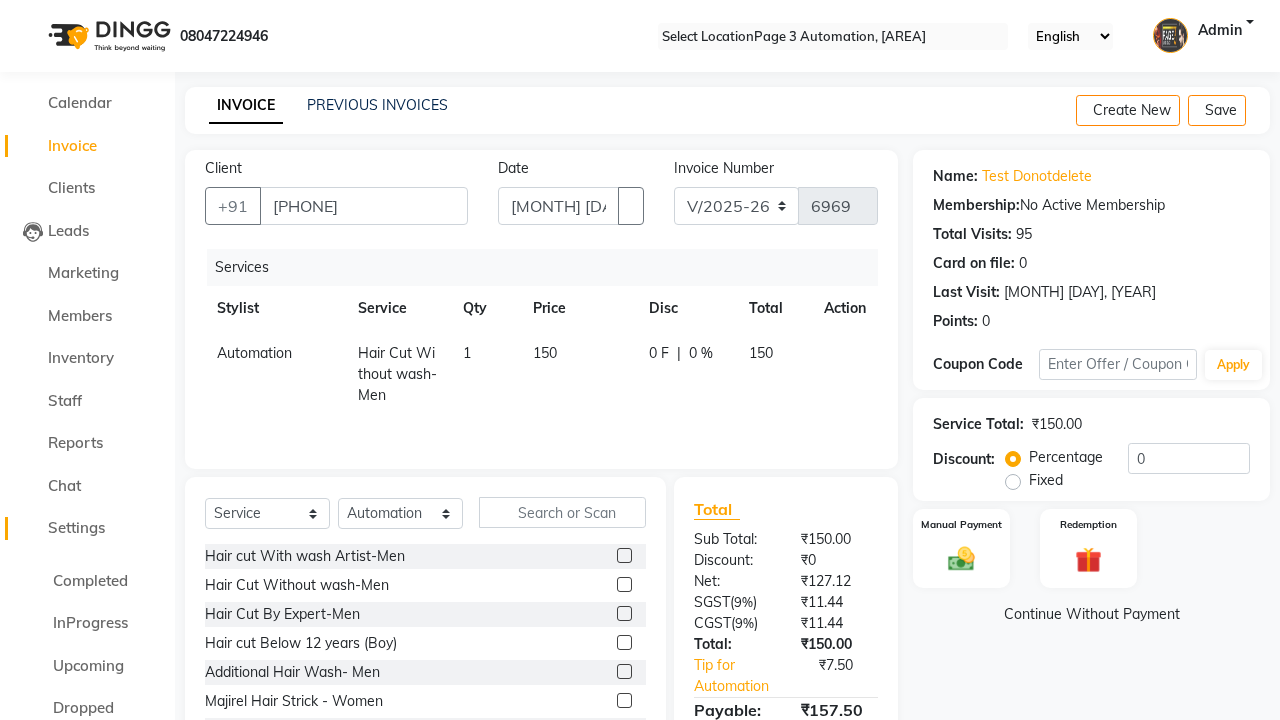 click on "Settings" at bounding box center (76, 527) 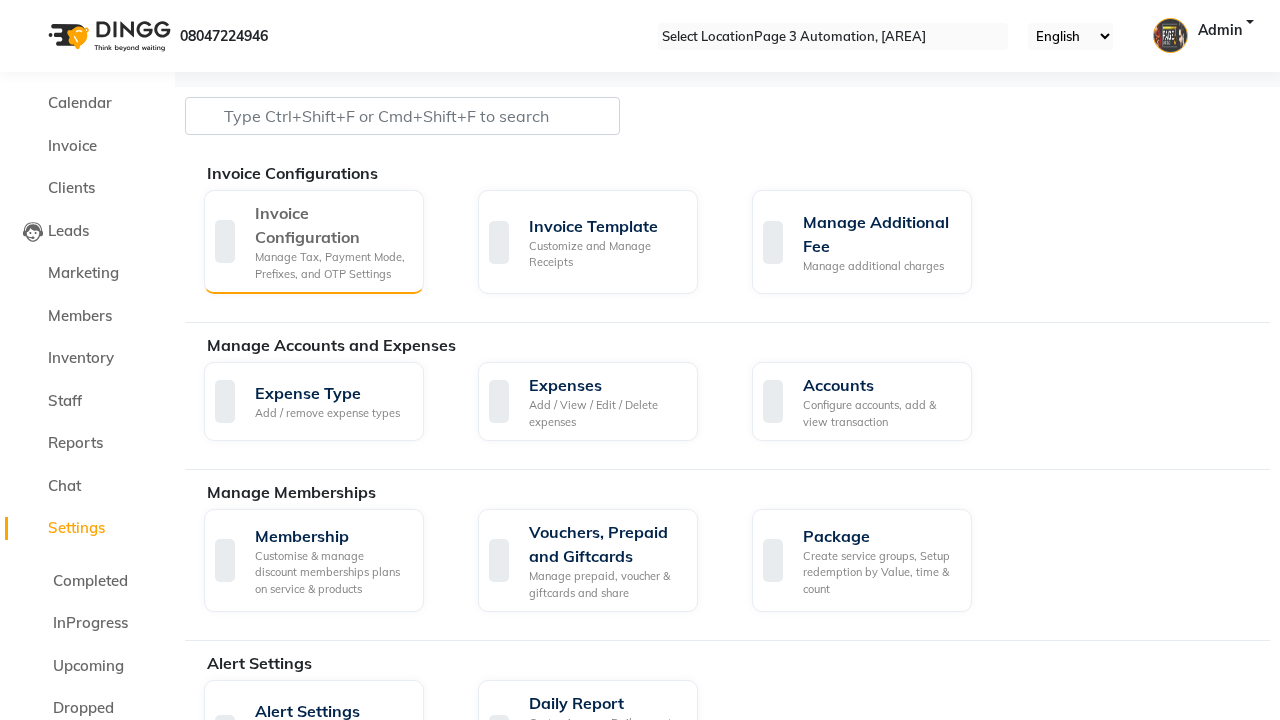 click on "Manage Tax, Payment Mode, Prefixes, and OTP Settings" at bounding box center (331, 265) 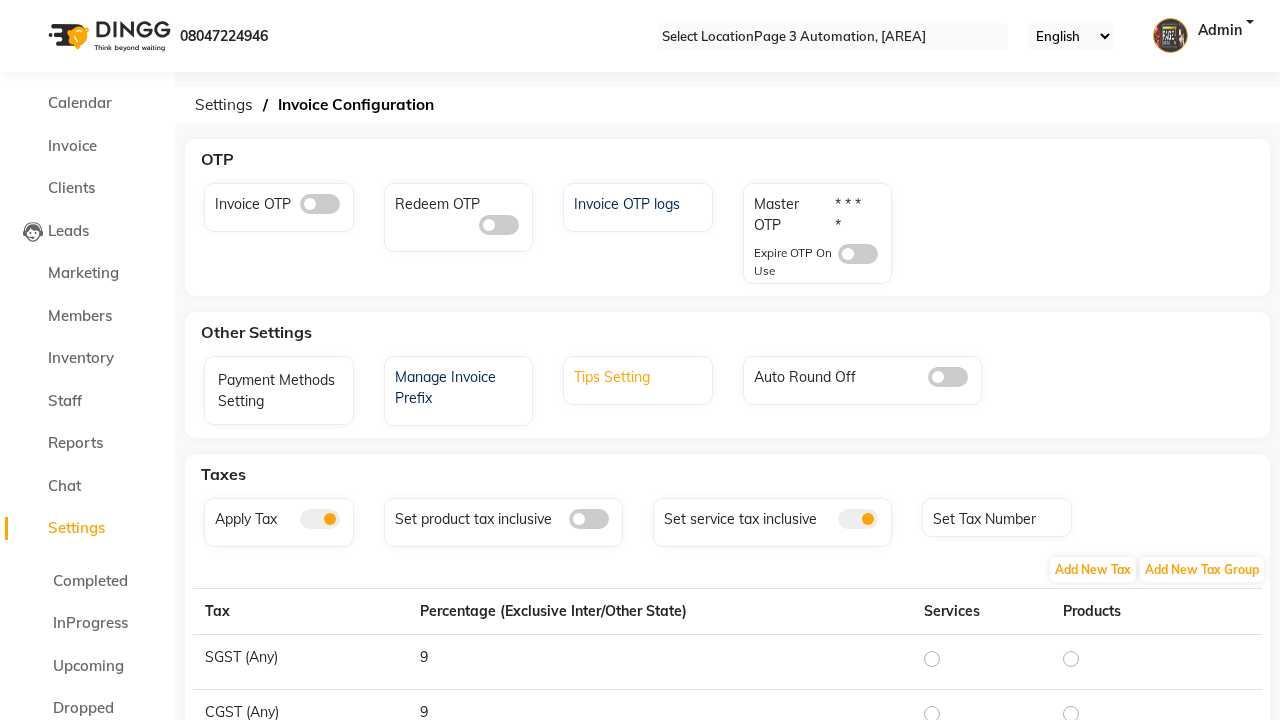 click on "Tips Setting" at bounding box center [640, 375] 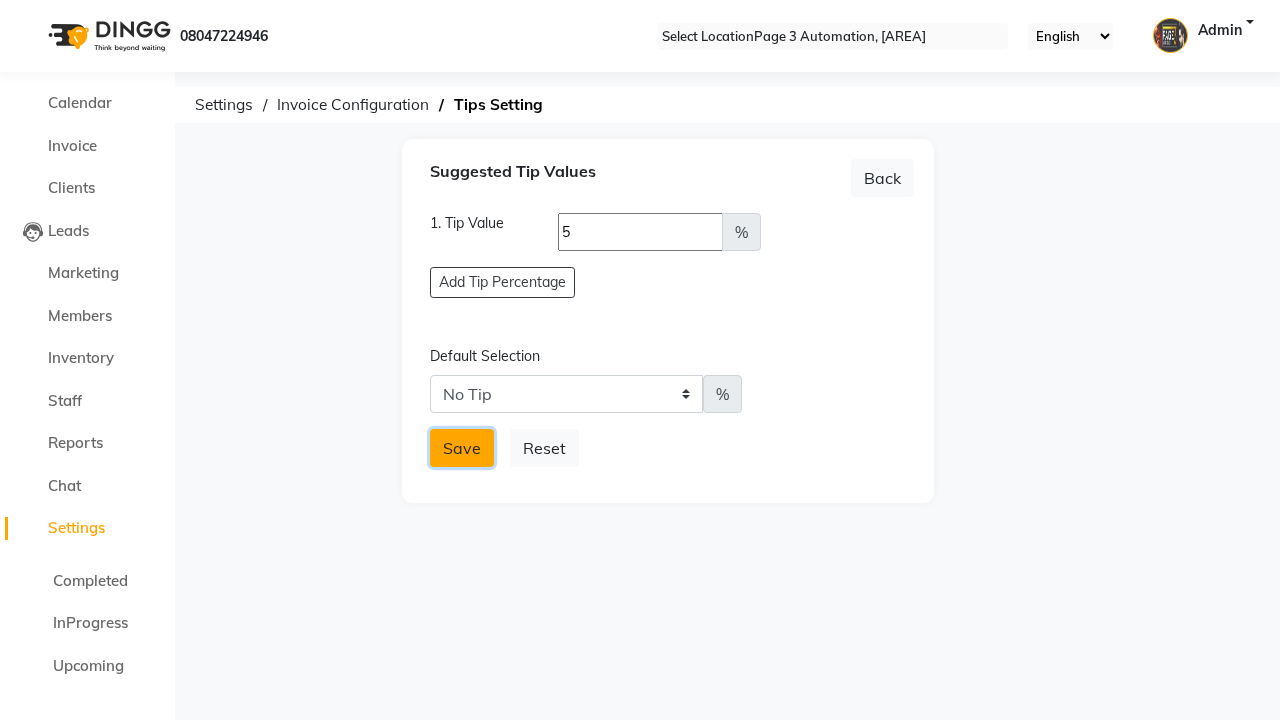 click on "Save" at bounding box center (462, 448) 